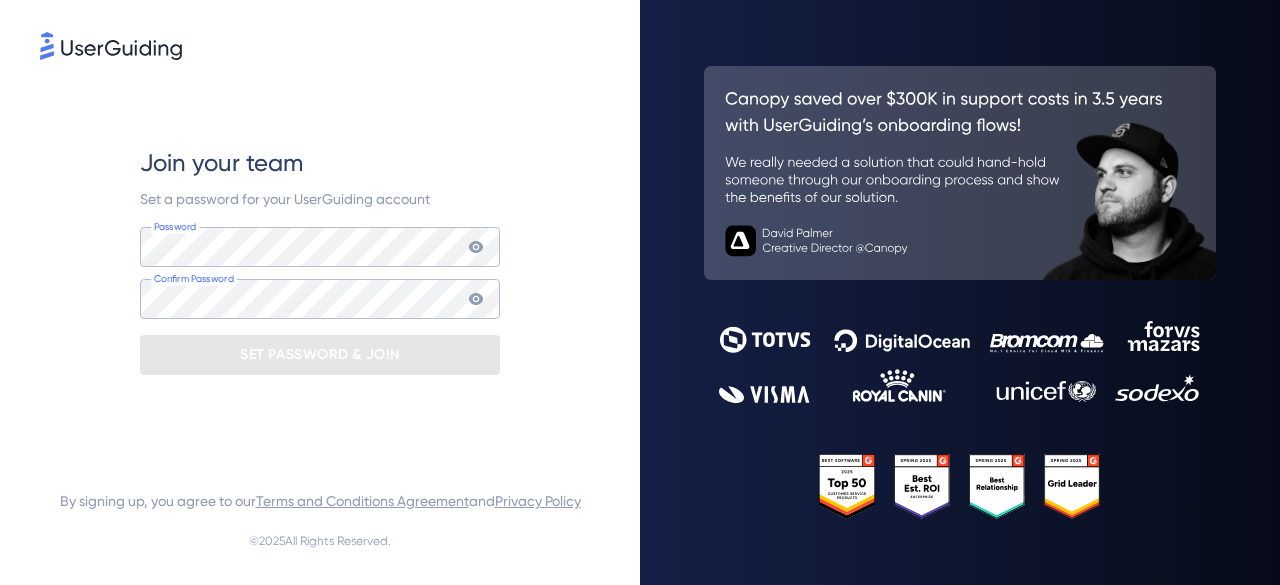 scroll, scrollTop: 0, scrollLeft: 0, axis: both 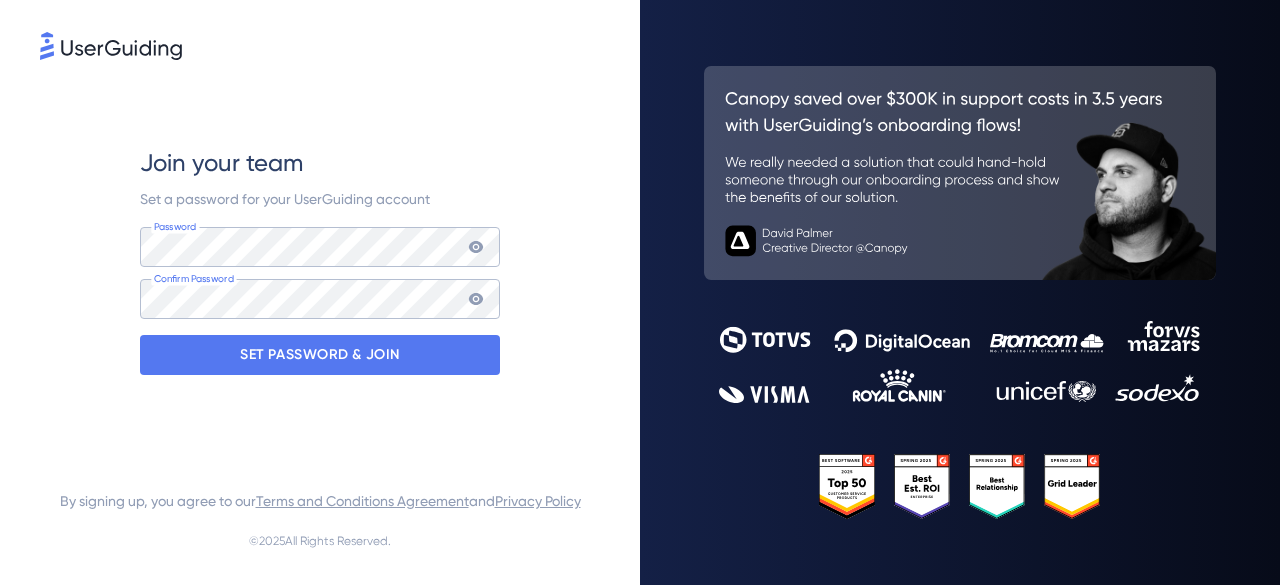click 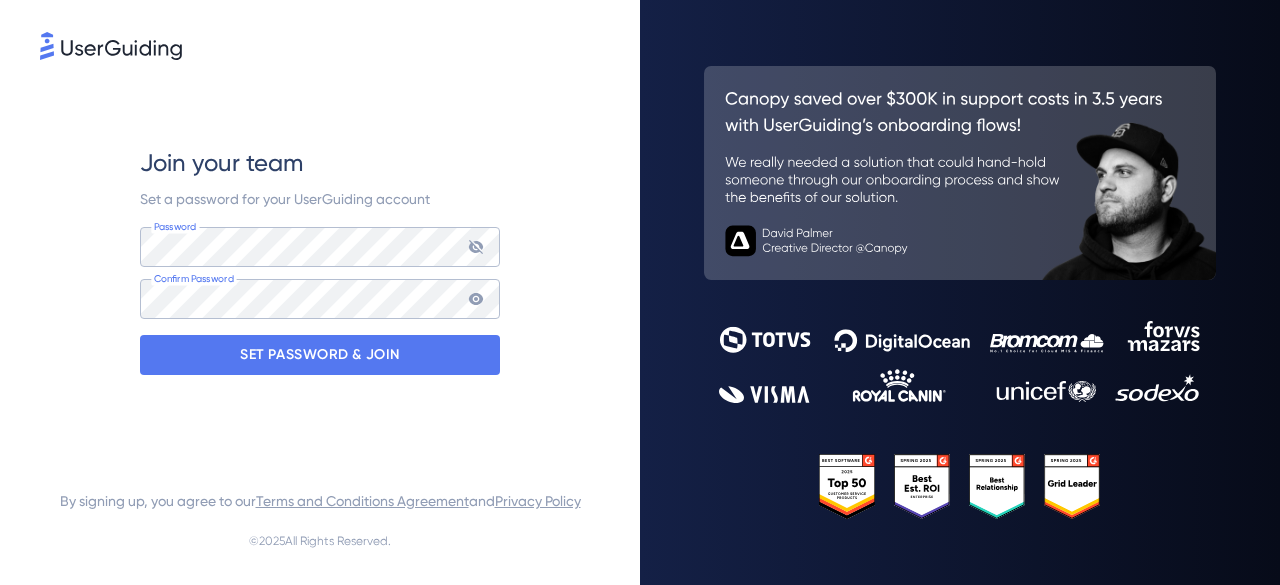 click 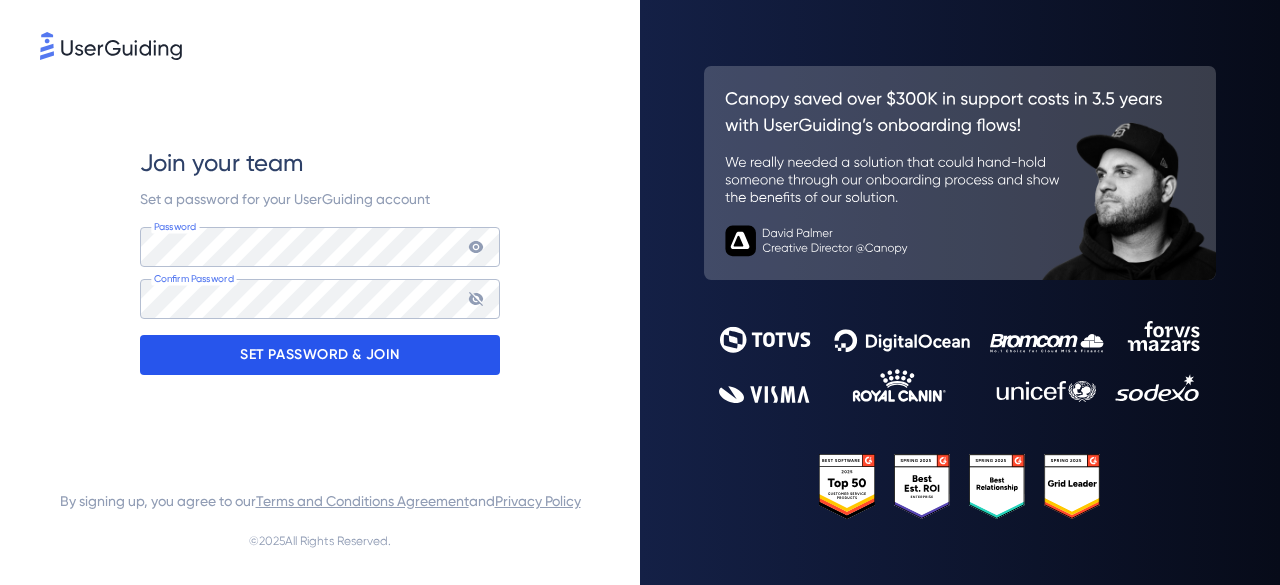 click on "SET PASSWORD & JOIN" at bounding box center (320, 355) 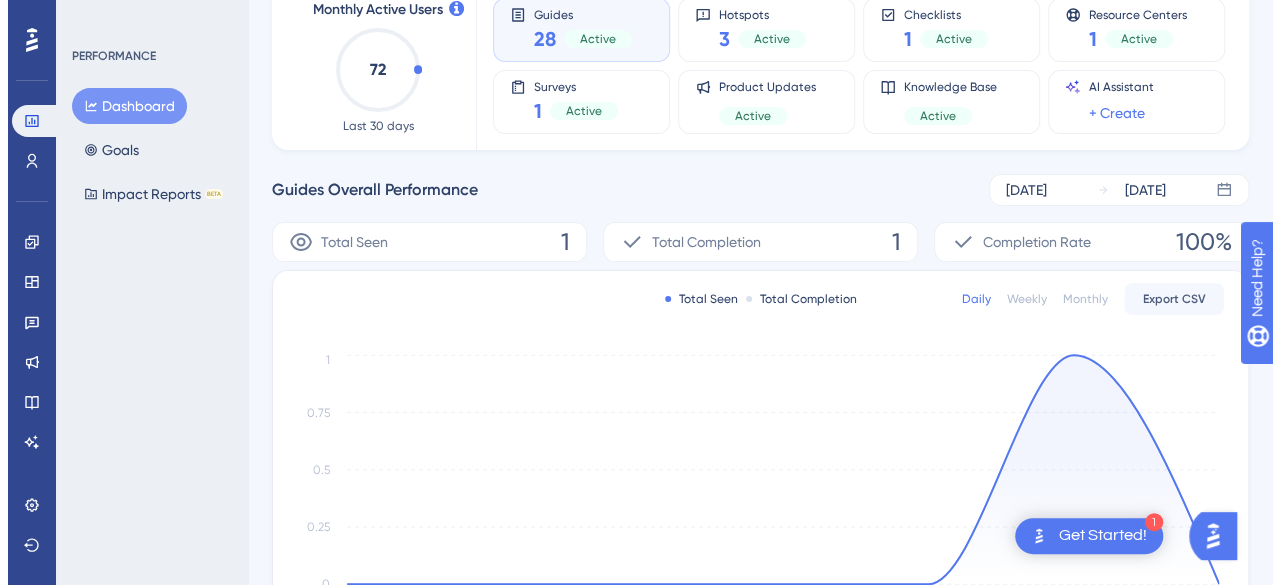 scroll, scrollTop: 0, scrollLeft: 0, axis: both 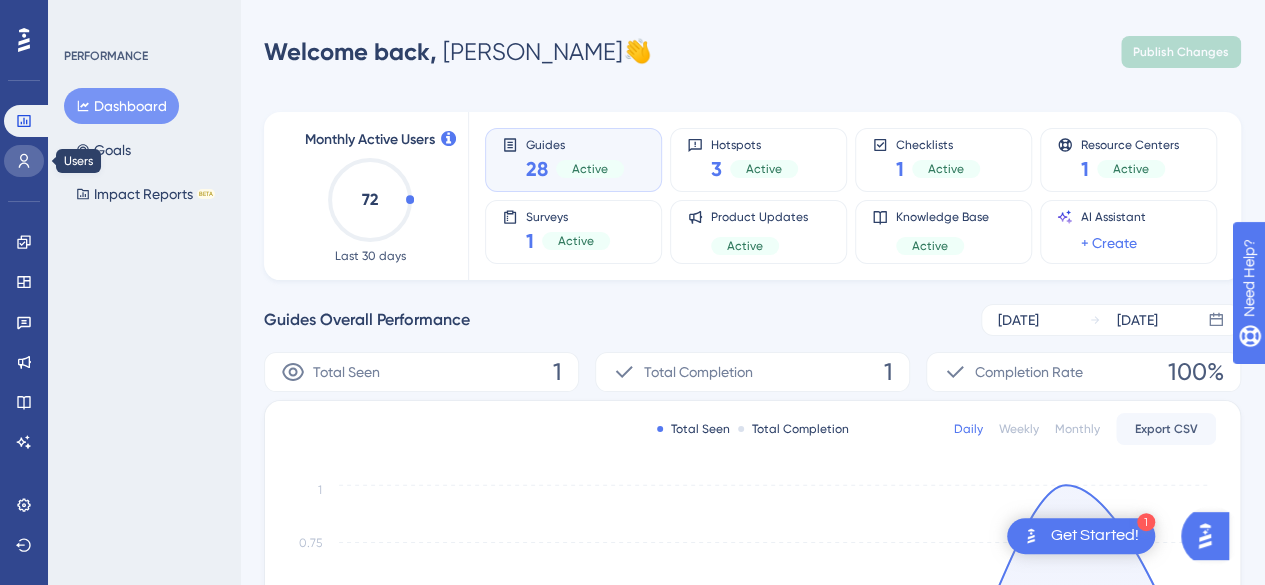 click at bounding box center (24, 161) 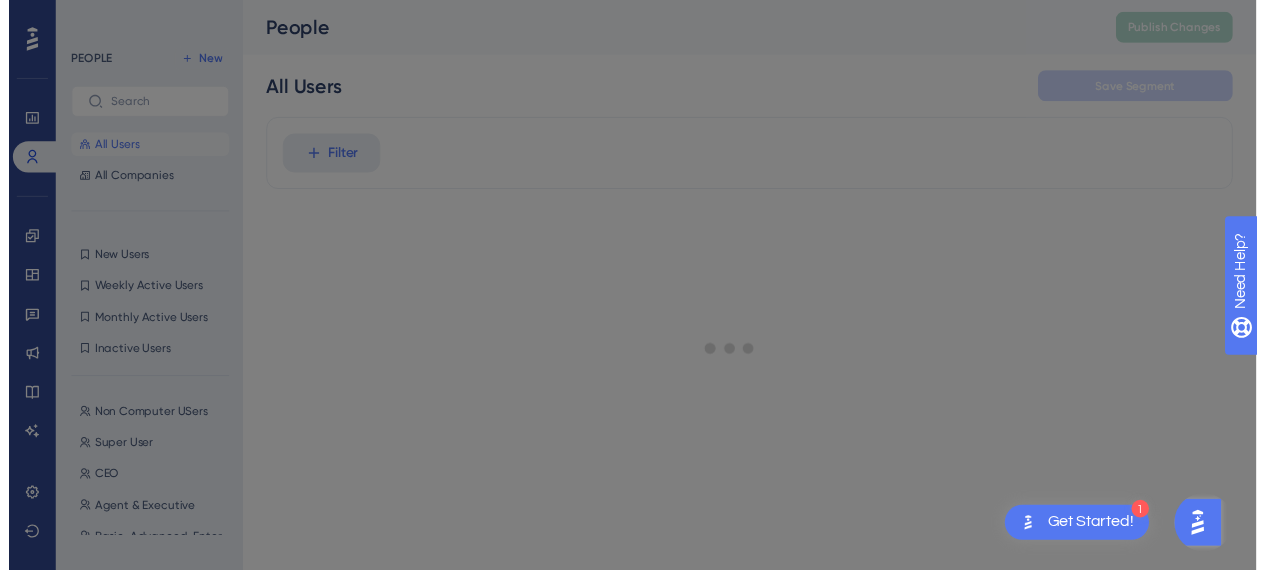 scroll, scrollTop: 0, scrollLeft: 0, axis: both 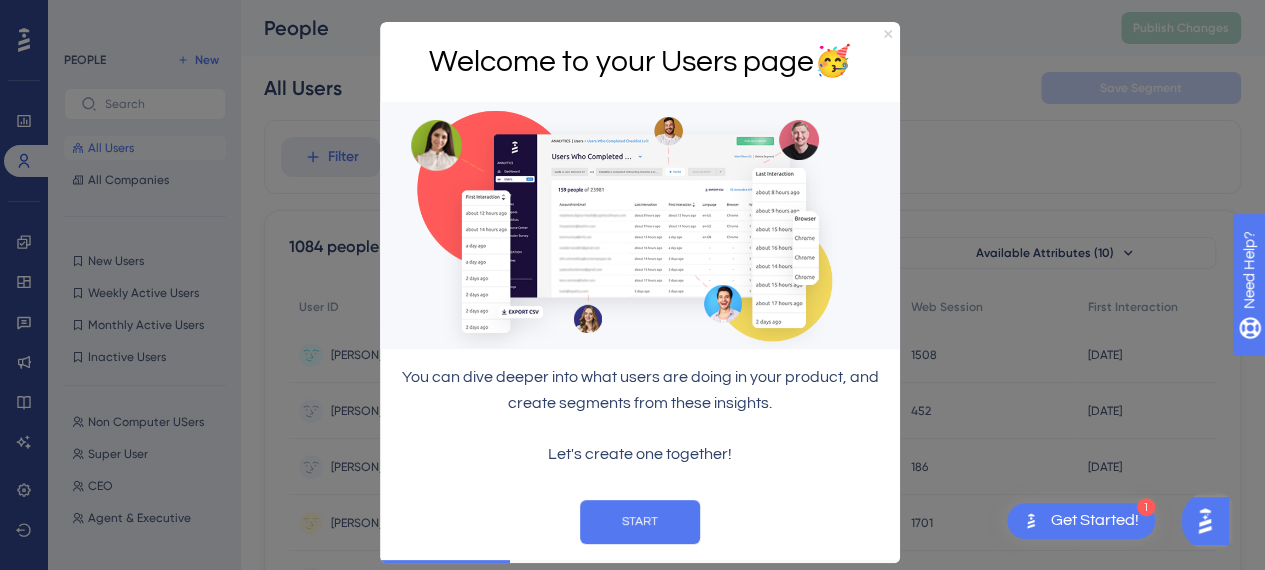 click 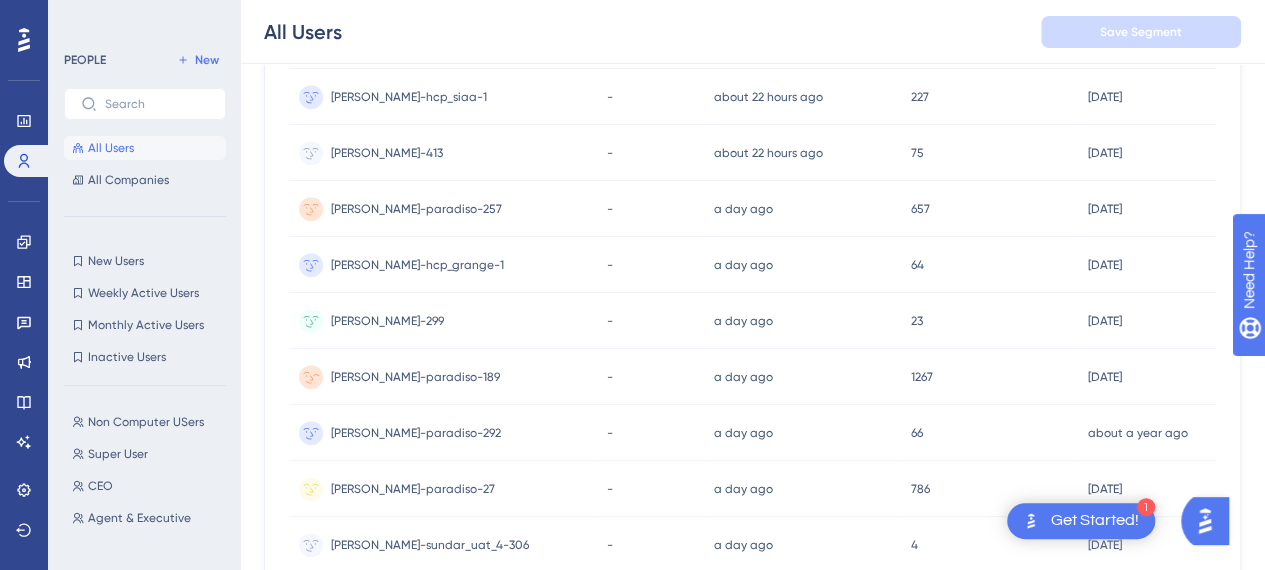 scroll, scrollTop: 0, scrollLeft: 0, axis: both 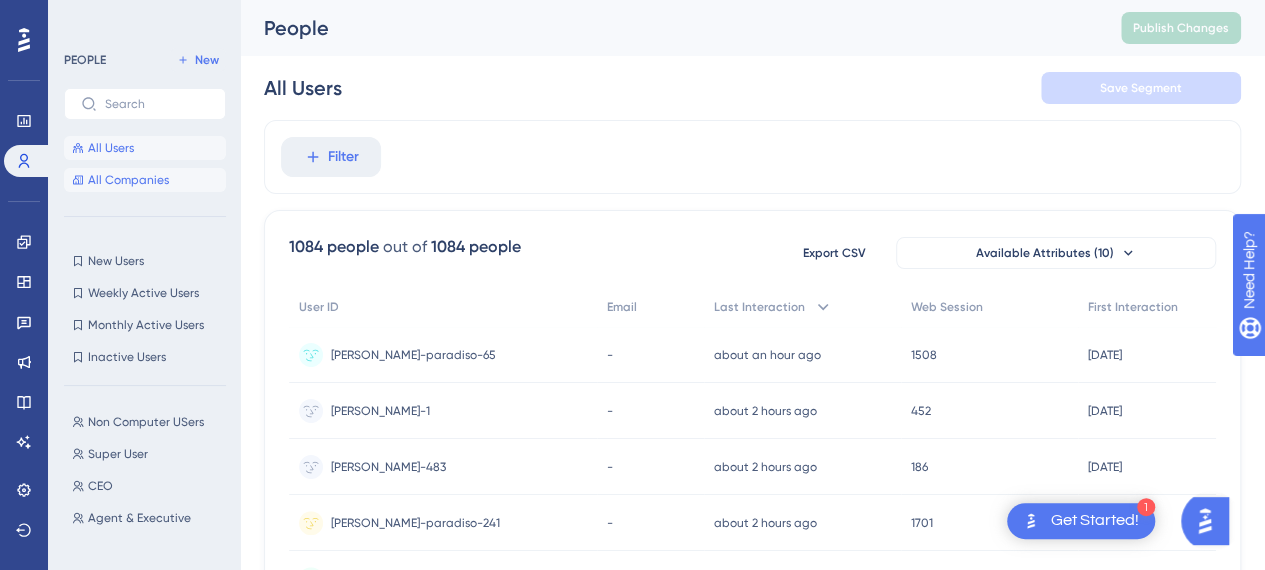 click on "All Companies" at bounding box center (128, 180) 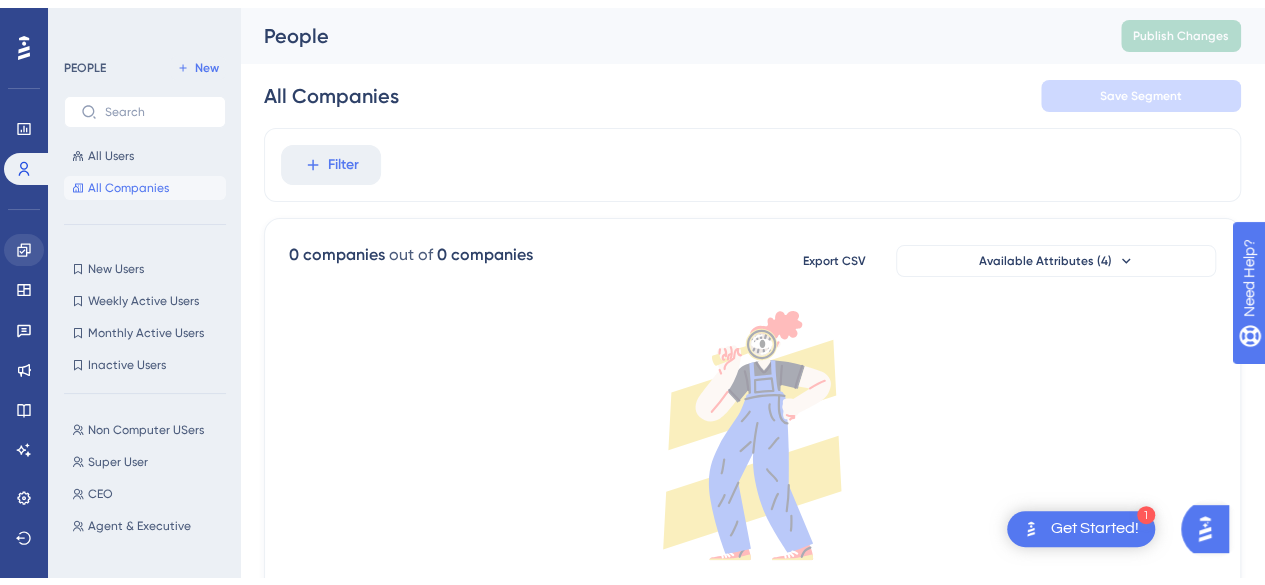 scroll, scrollTop: 0, scrollLeft: 0, axis: both 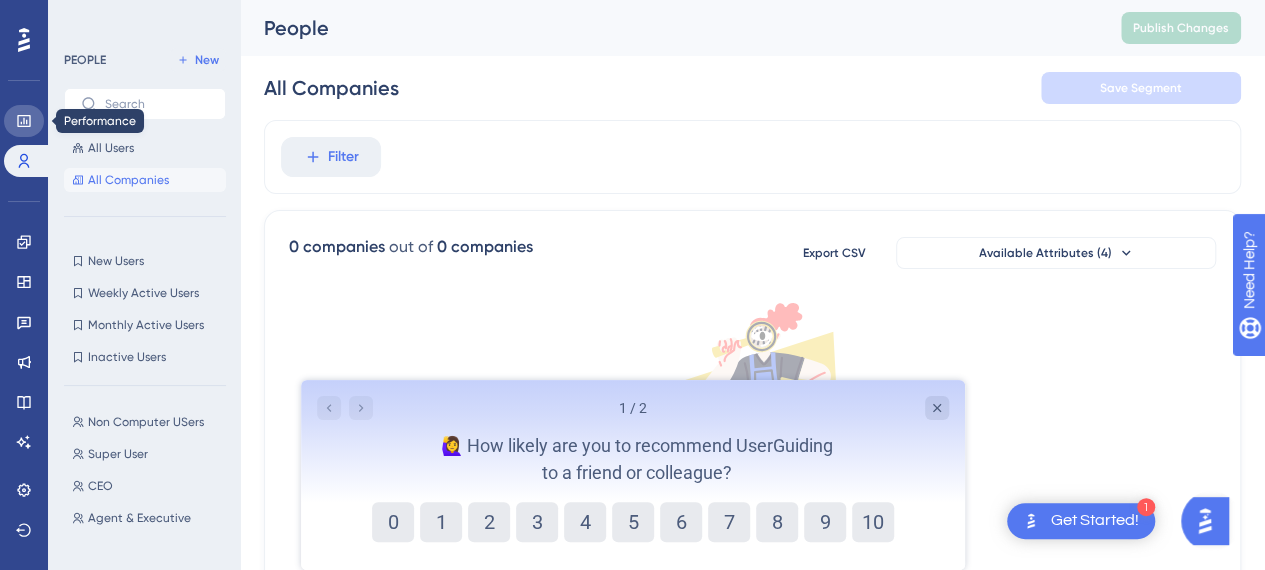 click at bounding box center (24, 121) 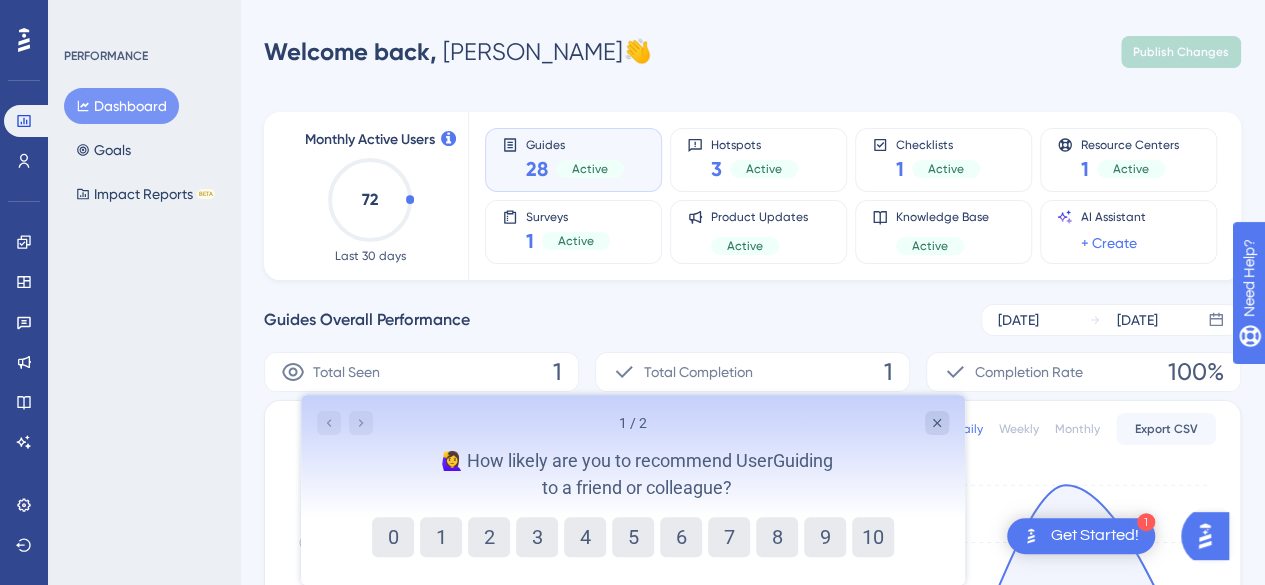 click on "Active" at bounding box center (590, 169) 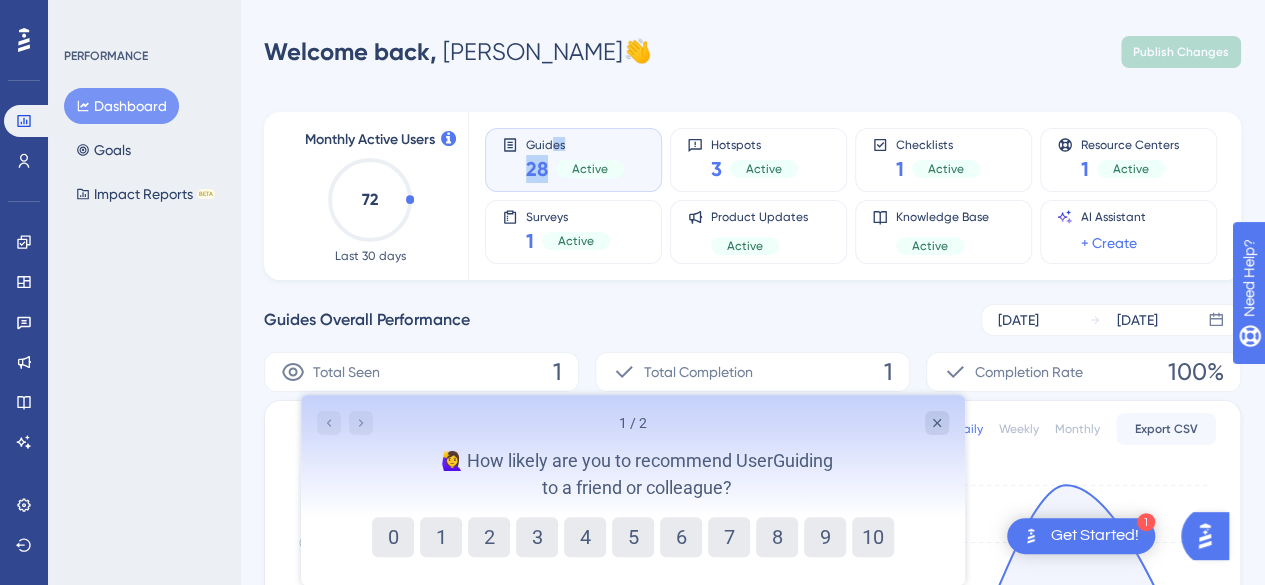 drag, startPoint x: 550, startPoint y: 144, endPoint x: 566, endPoint y: 157, distance: 20.615528 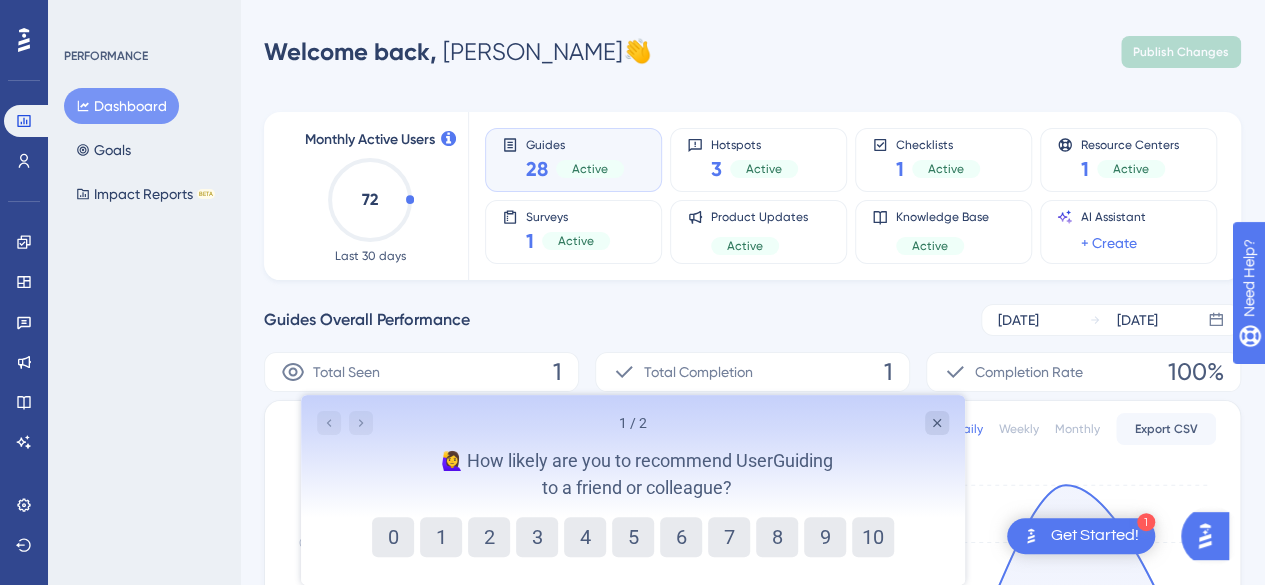 click on "Guides" at bounding box center [575, 144] 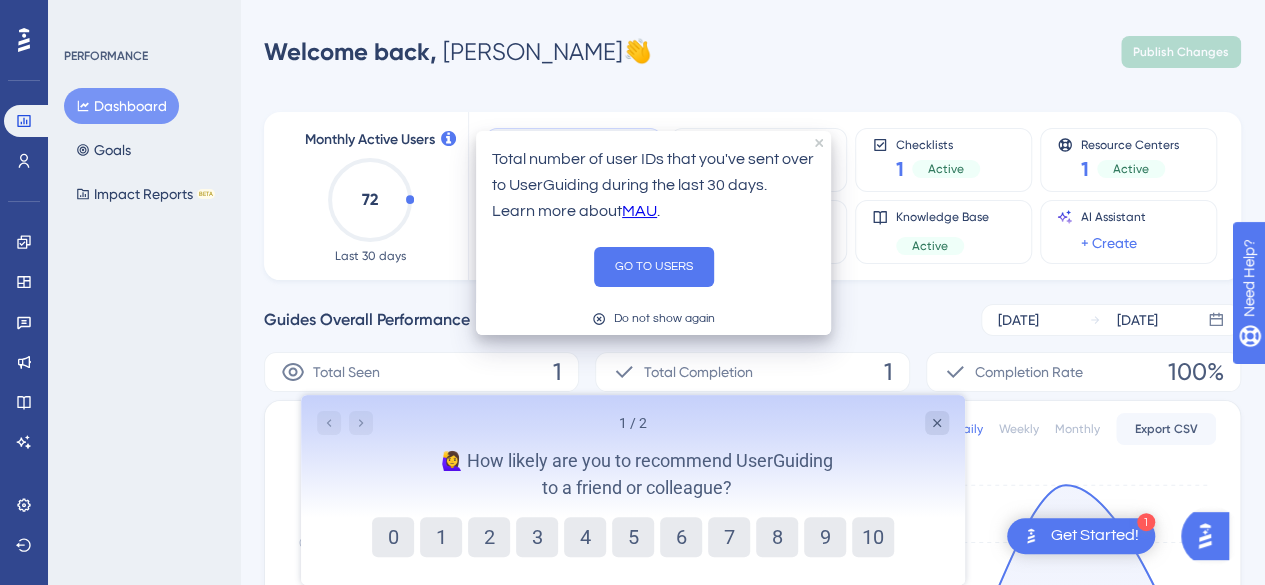 click 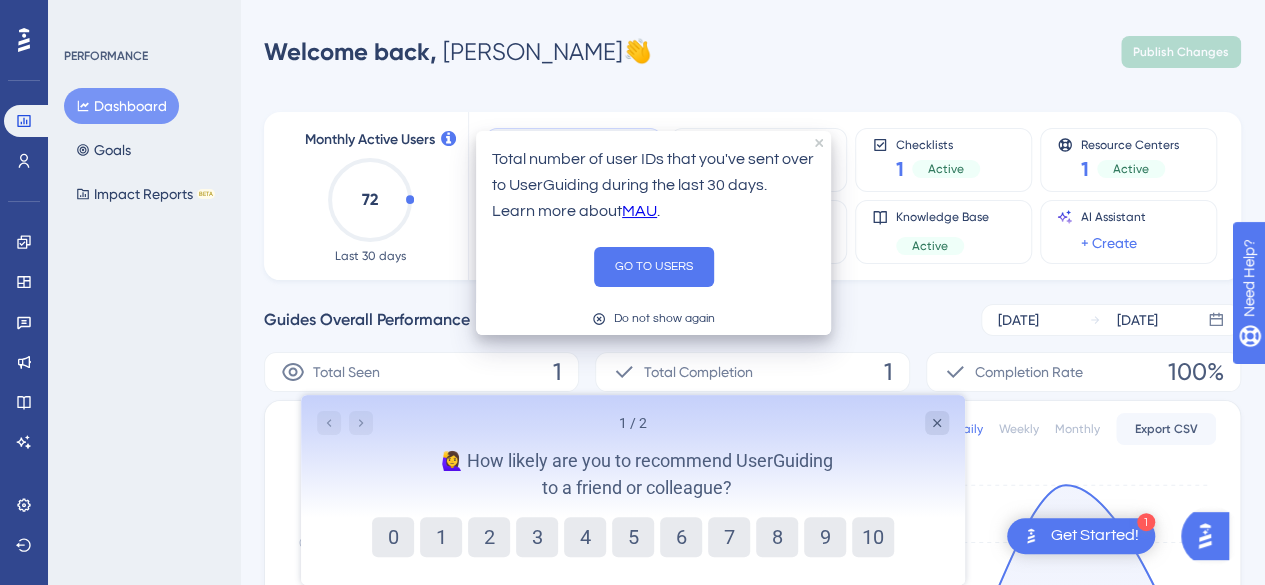 click on "Total number of user IDs that you've sent over to UserGuiding during the last 30 days.  Learn more about  MAU ." at bounding box center (653, 186) 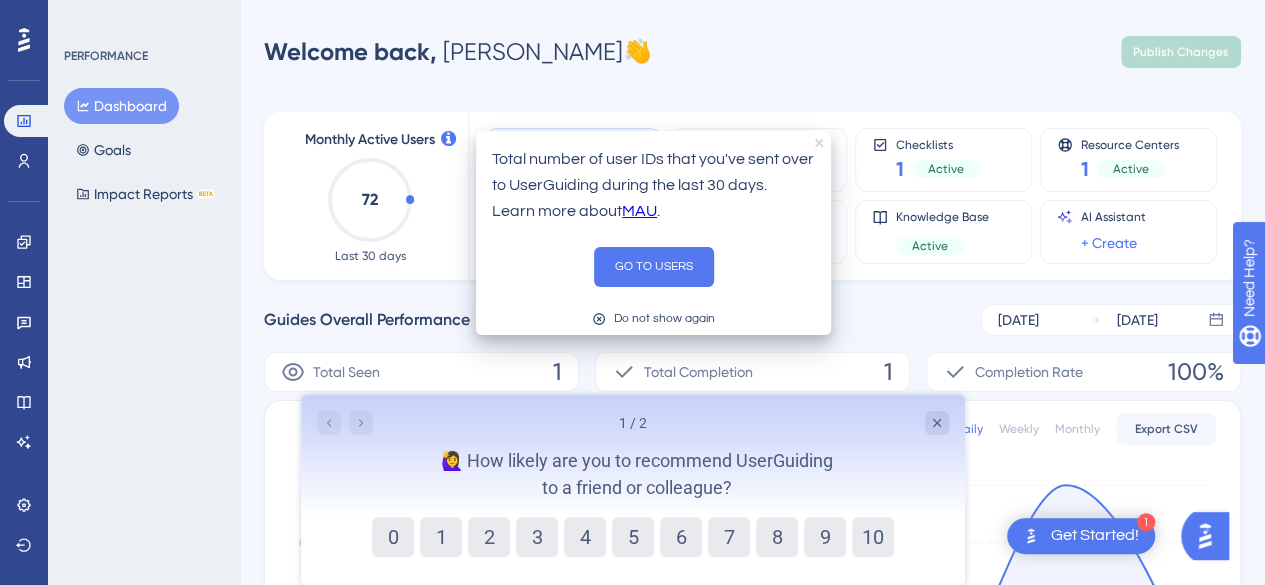 click 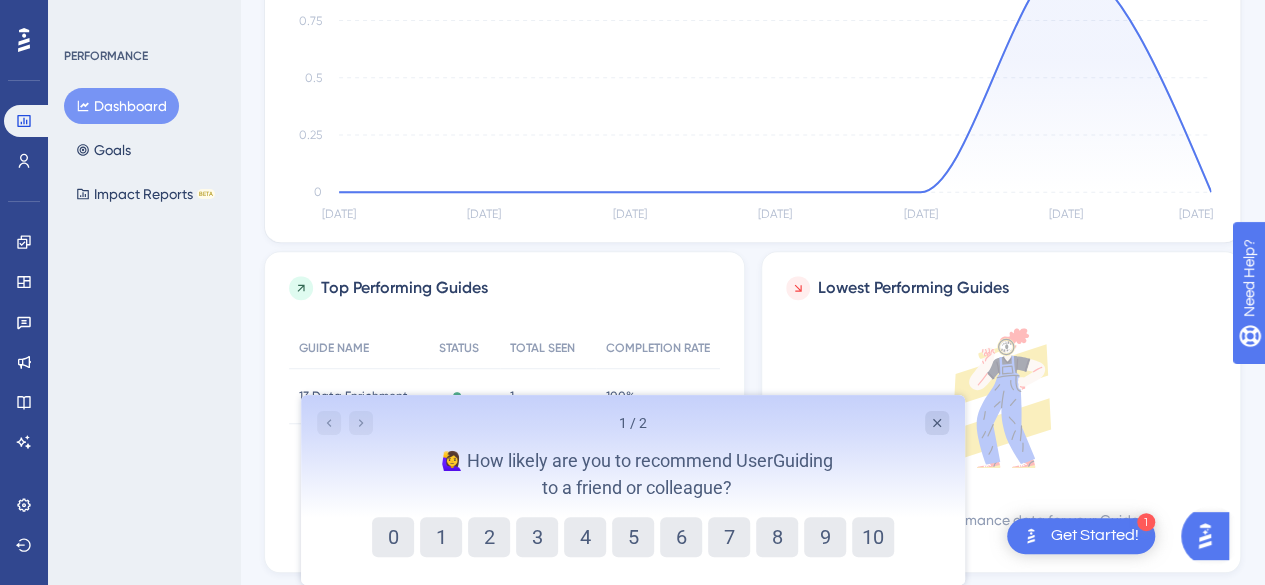 scroll, scrollTop: 523, scrollLeft: 0, axis: vertical 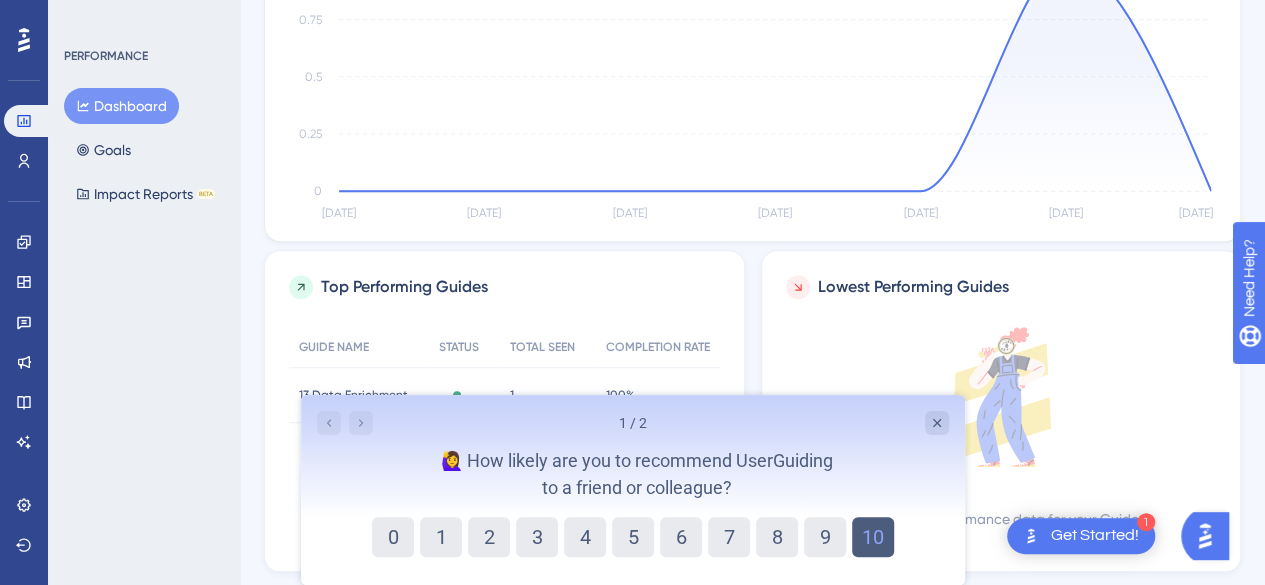 click on "10" at bounding box center [872, 537] 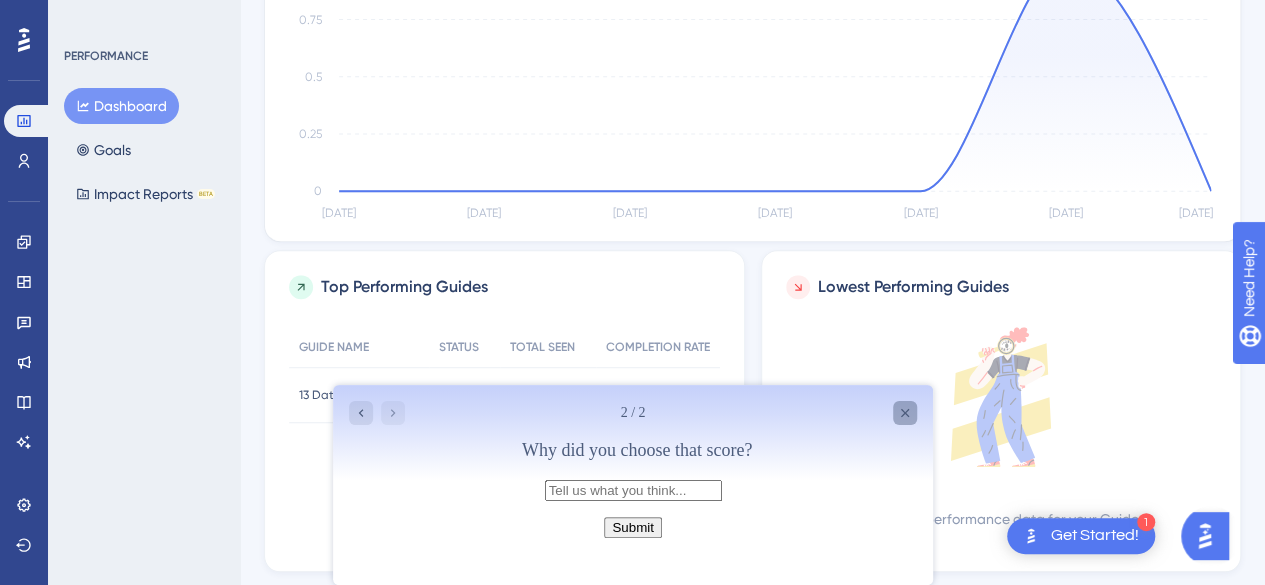 click at bounding box center [904, 412] 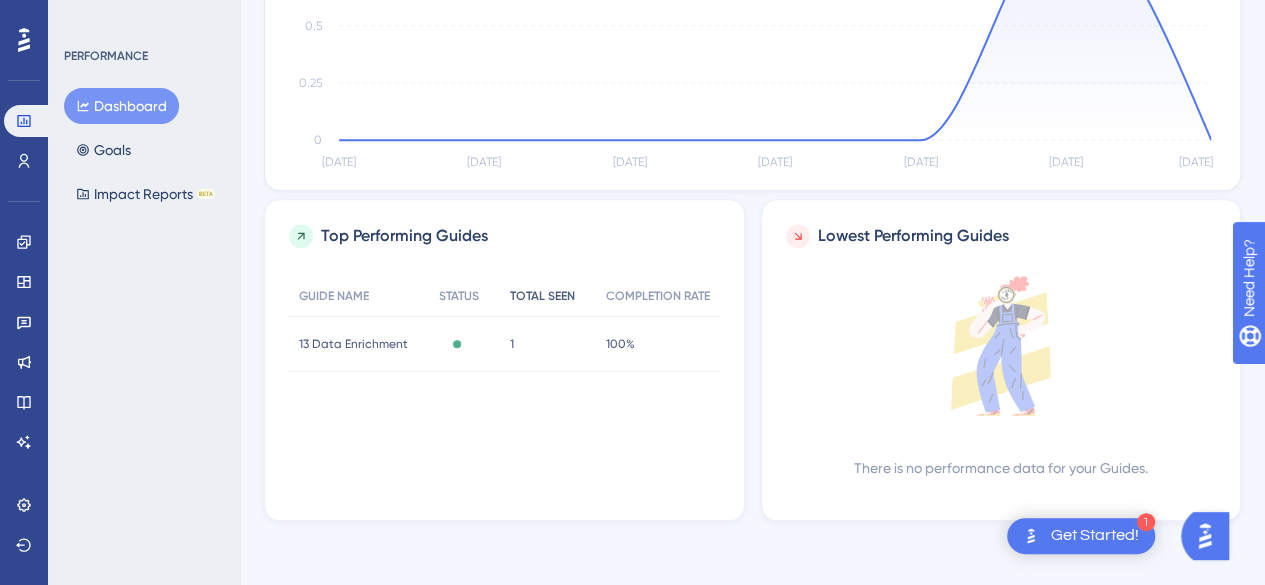 scroll, scrollTop: 0, scrollLeft: 0, axis: both 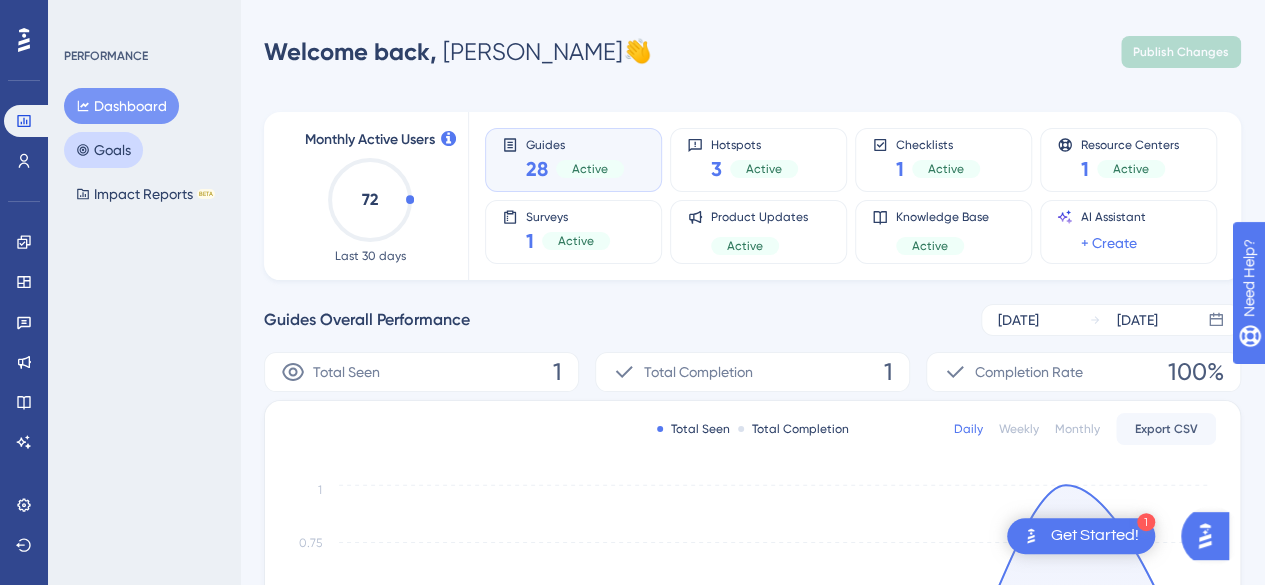 click on "Goals" at bounding box center (103, 150) 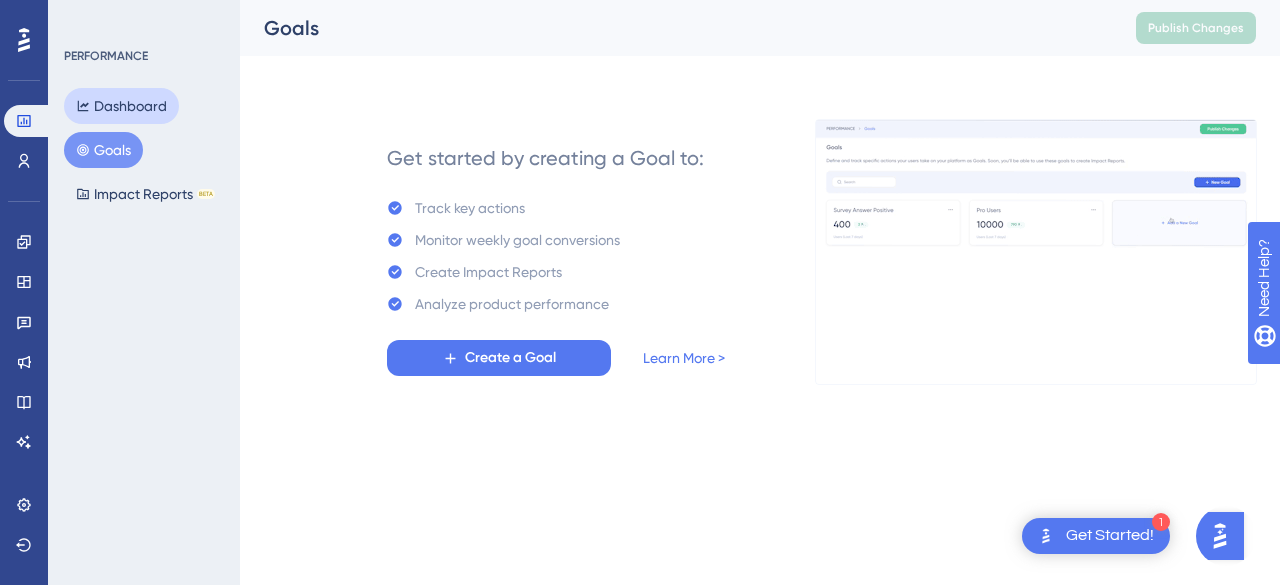 click on "Dashboard" at bounding box center (121, 106) 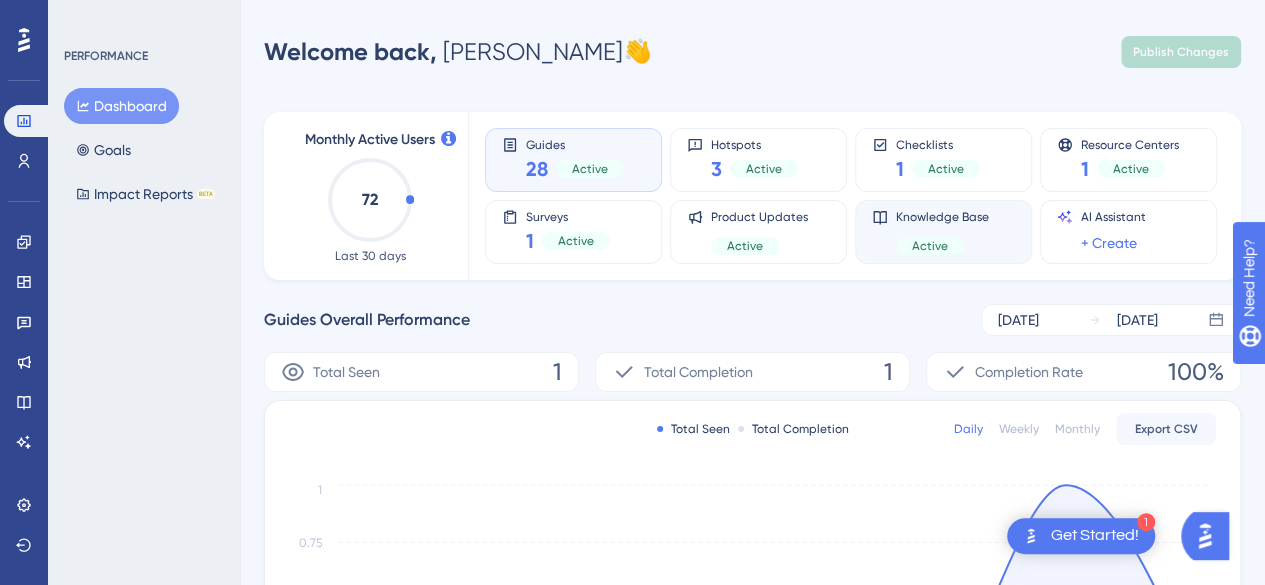 click on "Active" at bounding box center [930, 246] 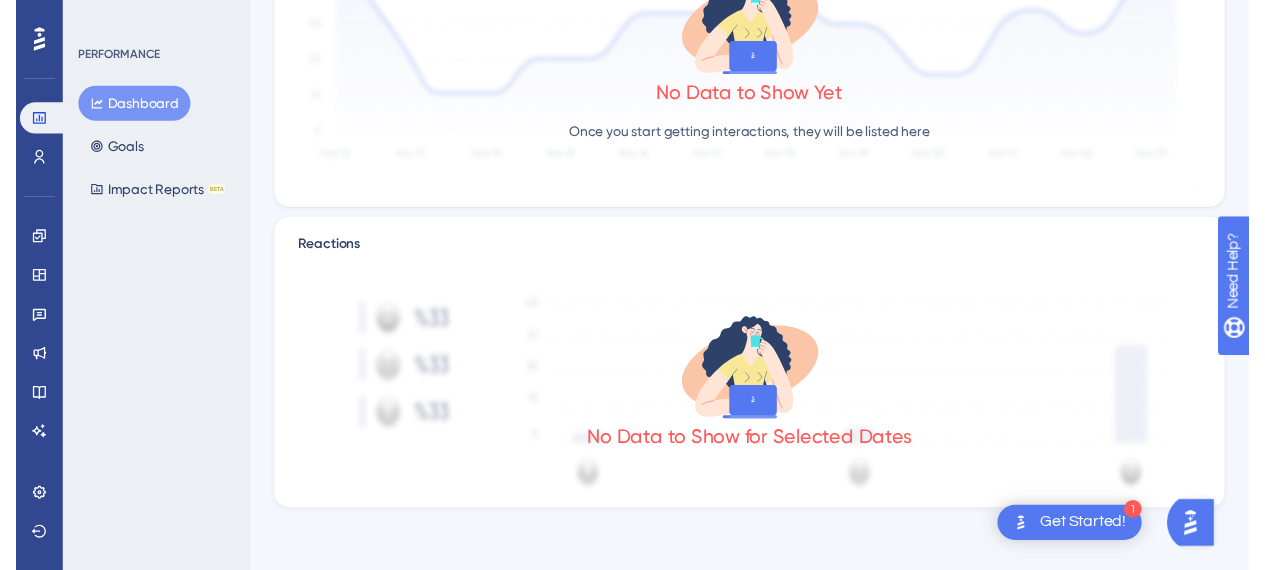 scroll, scrollTop: 0, scrollLeft: 0, axis: both 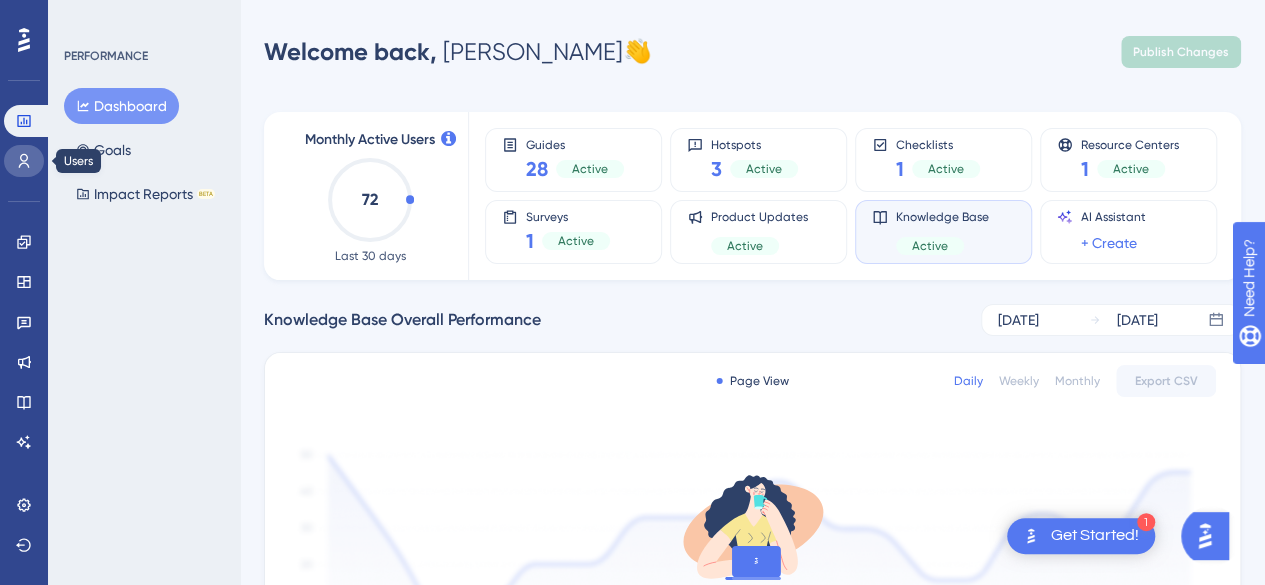 click 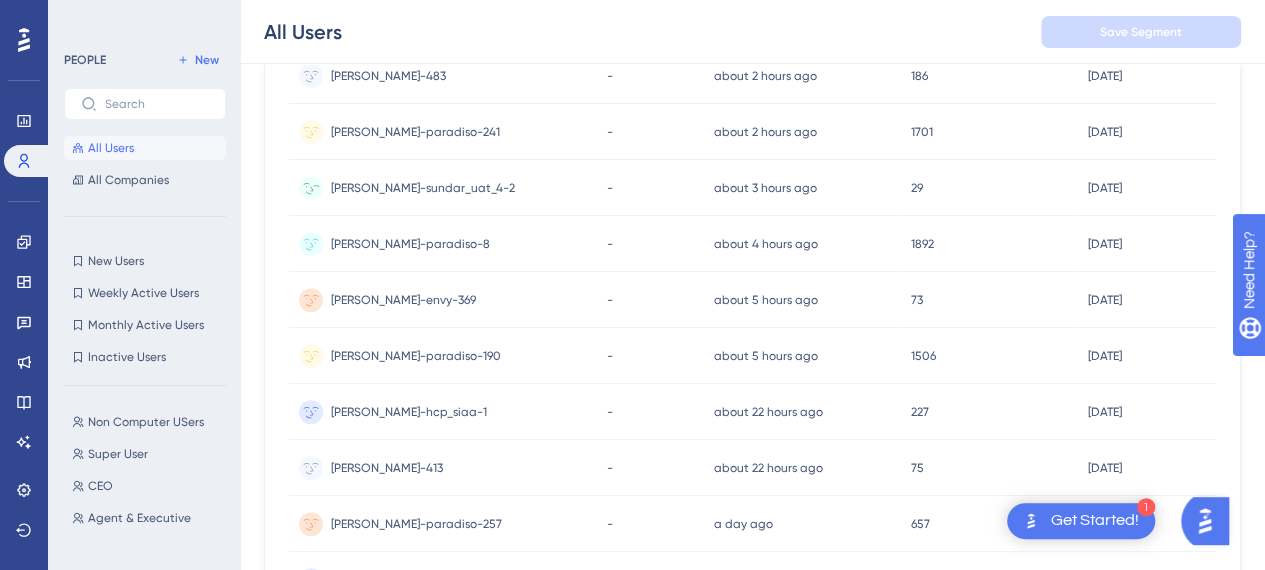scroll, scrollTop: 265, scrollLeft: 15, axis: both 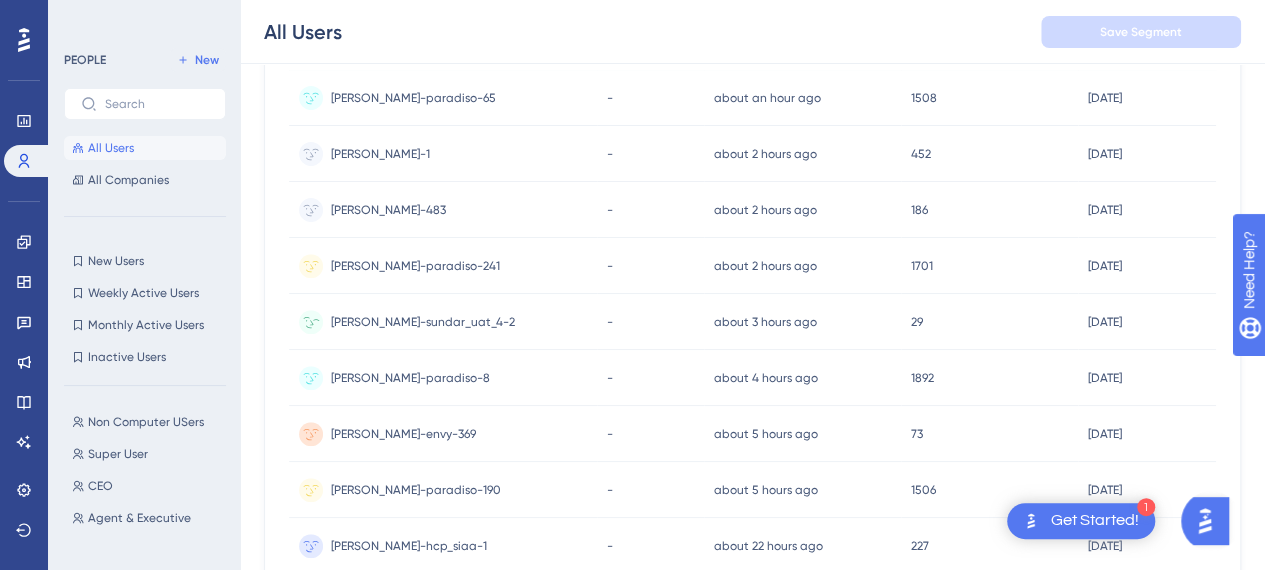 drag, startPoint x: 32, startPoint y: 31, endPoint x: 16, endPoint y: 53, distance: 27.202942 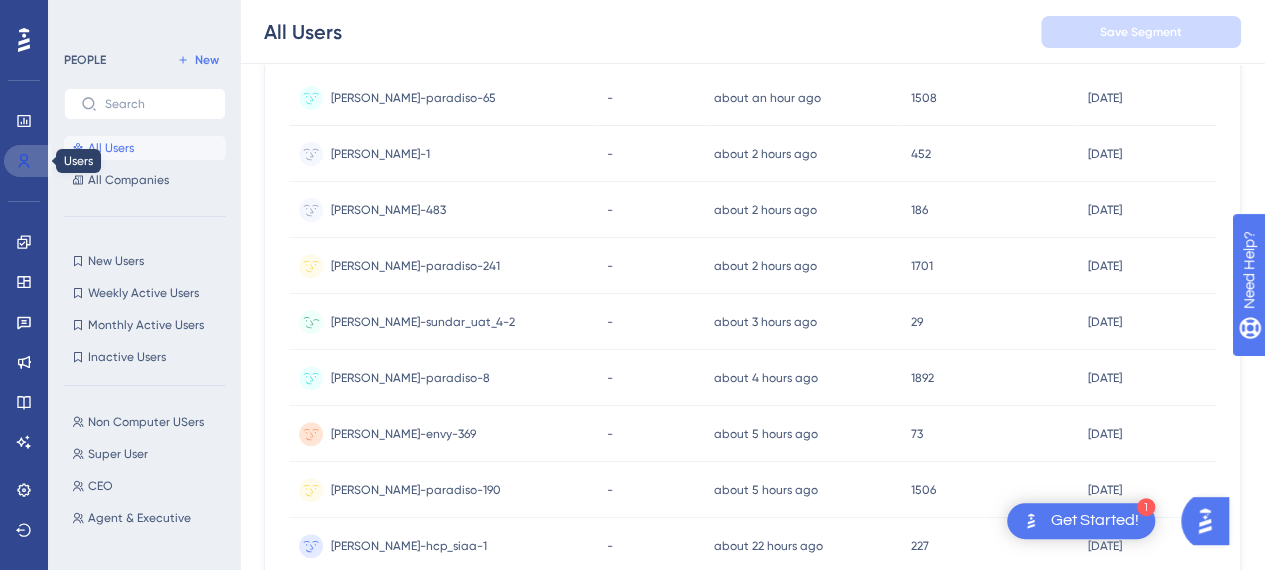 click 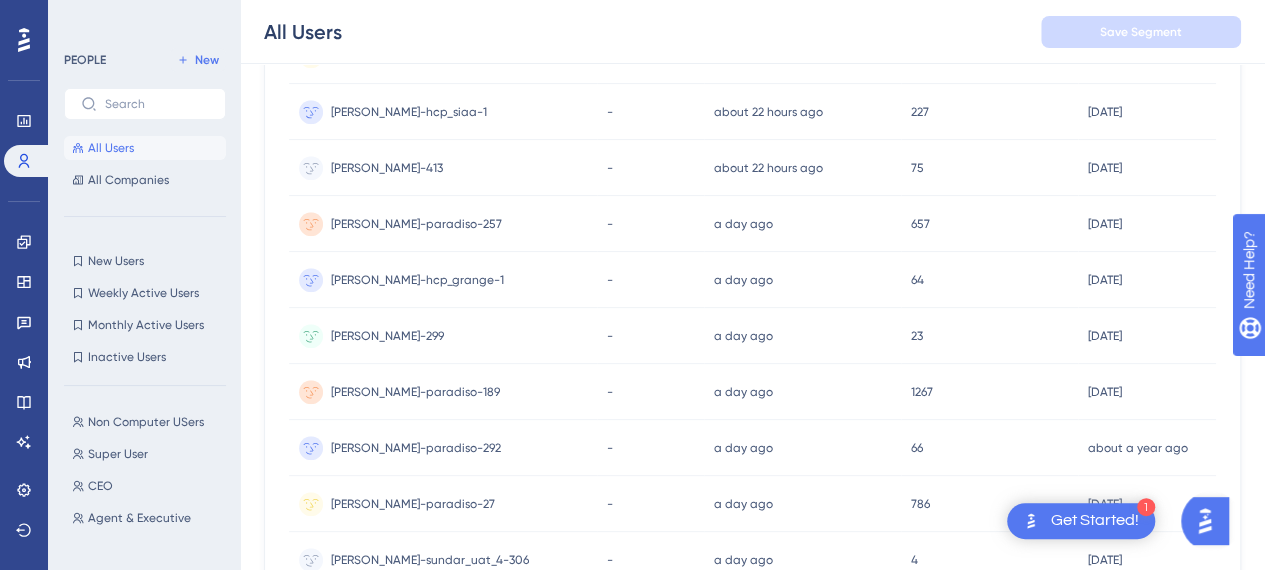 scroll, scrollTop: 0, scrollLeft: 15, axis: horizontal 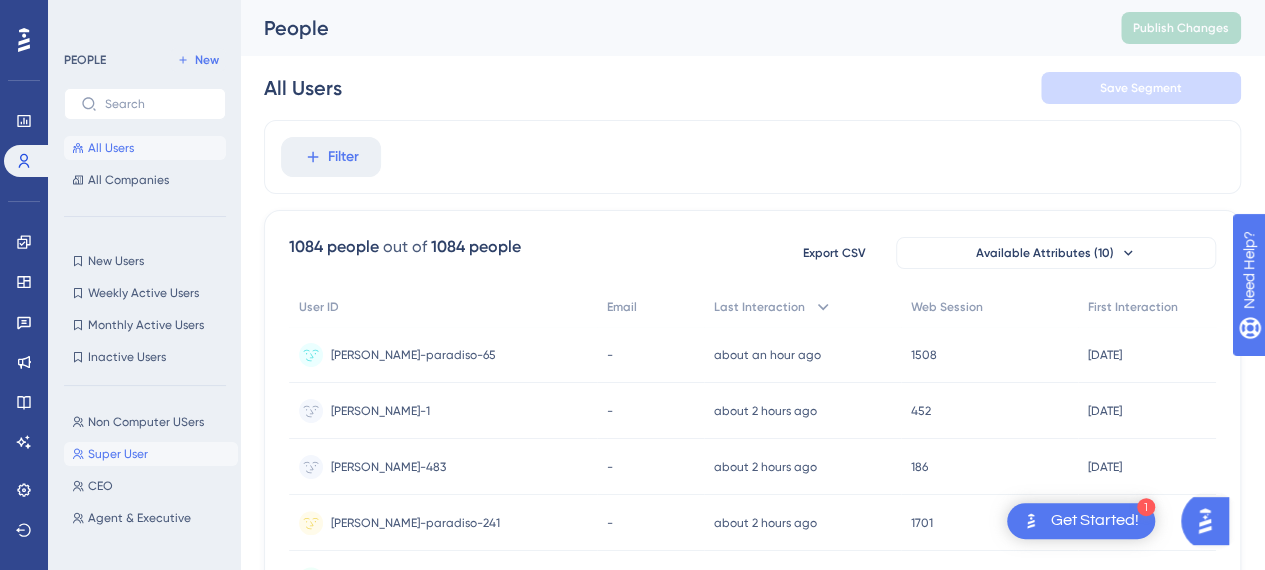 click on "Super User" at bounding box center [118, 454] 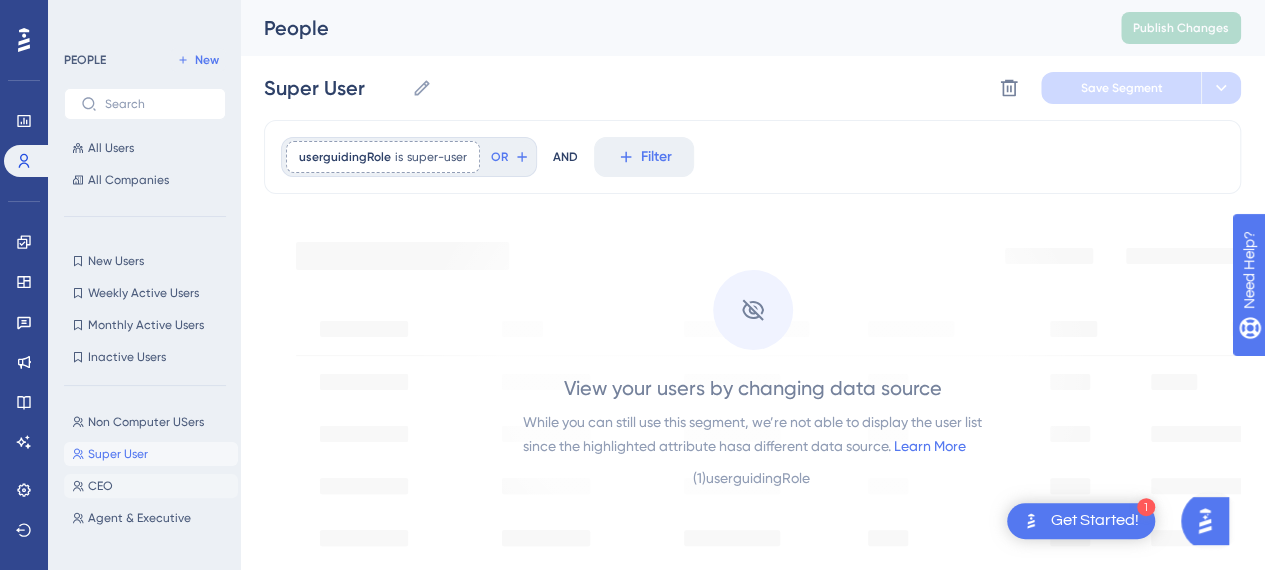 click on "CEO CEO" at bounding box center [151, 486] 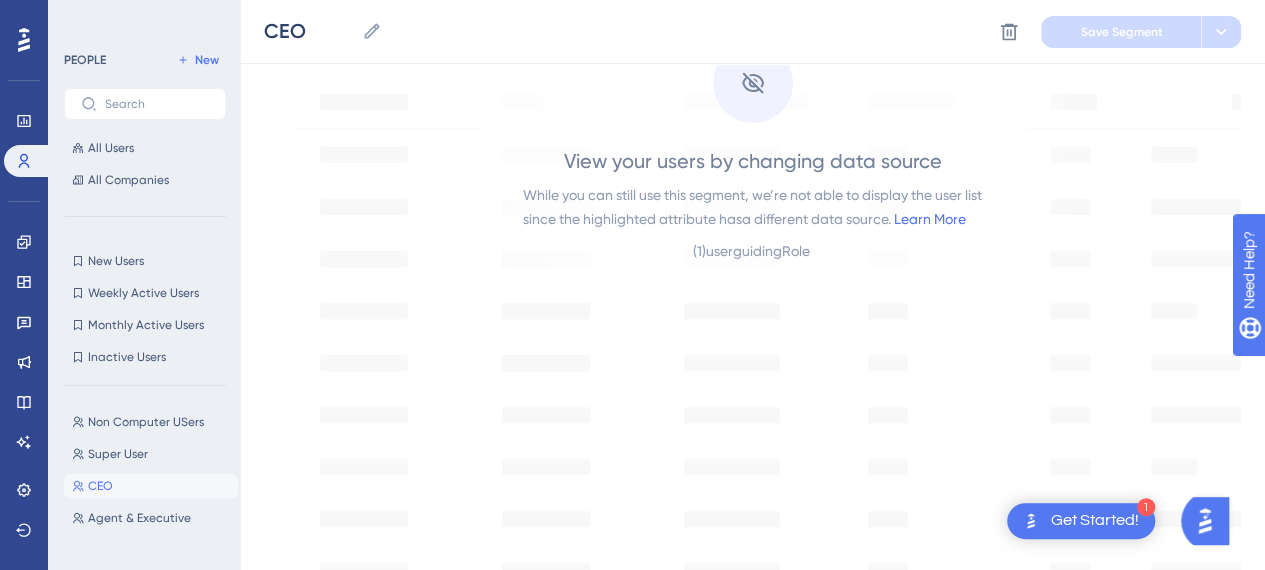 scroll, scrollTop: 239, scrollLeft: 15, axis: both 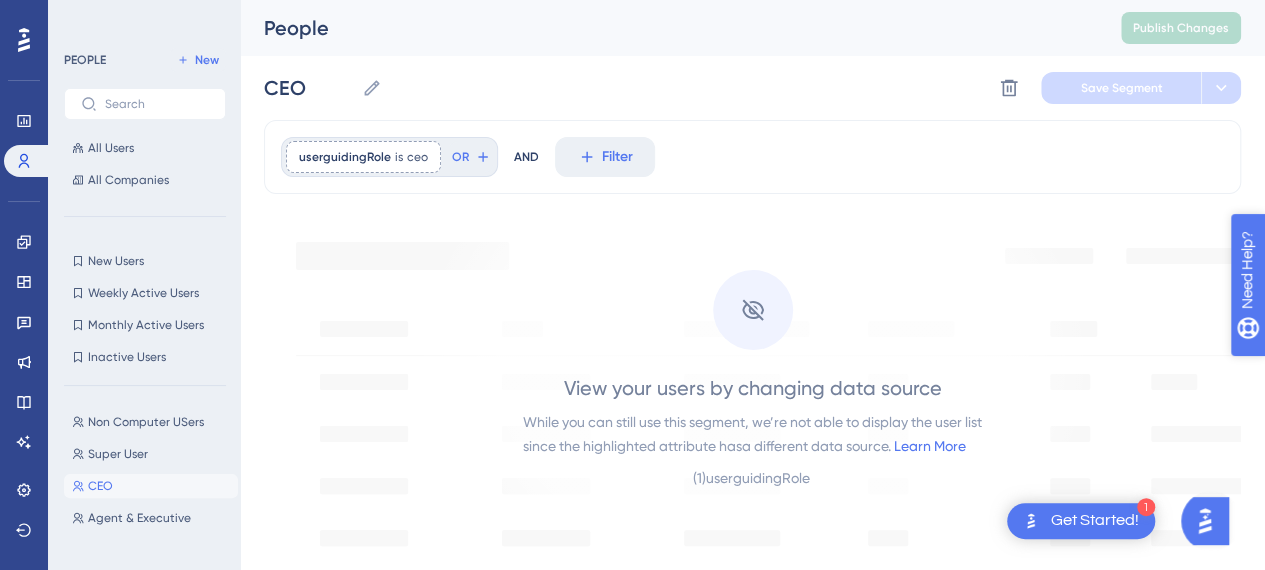 click on "Need Help?" at bounding box center (1317, 373) 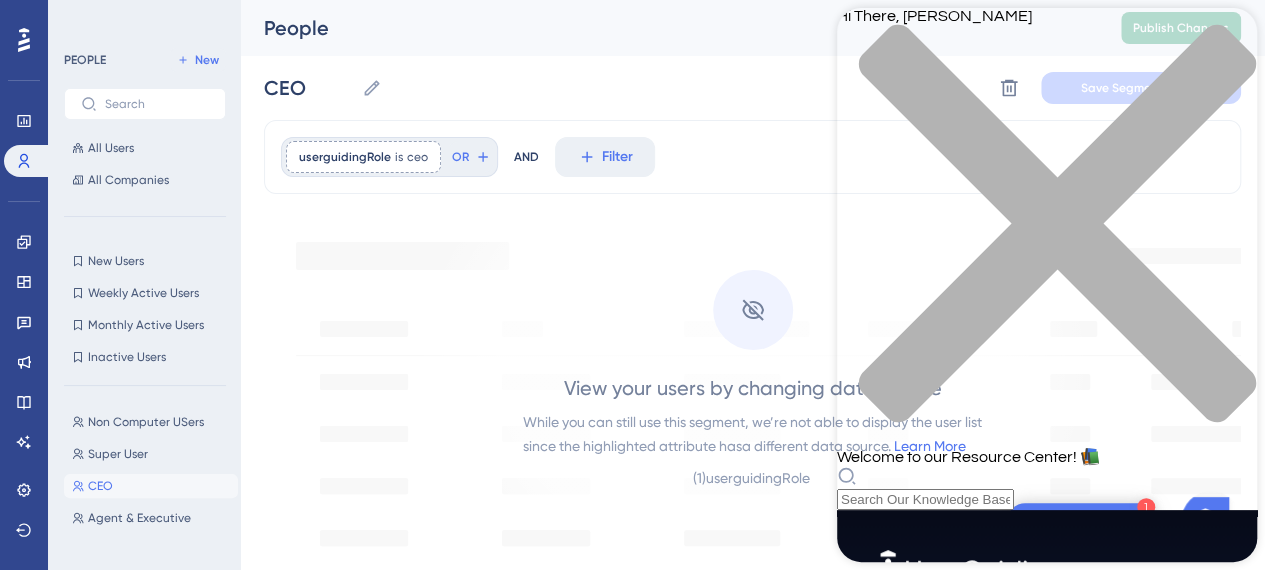 click on "Hi There, [PERSON_NAME] 👋 Welcome to our Resource Center! 📚" at bounding box center (1047, 259) 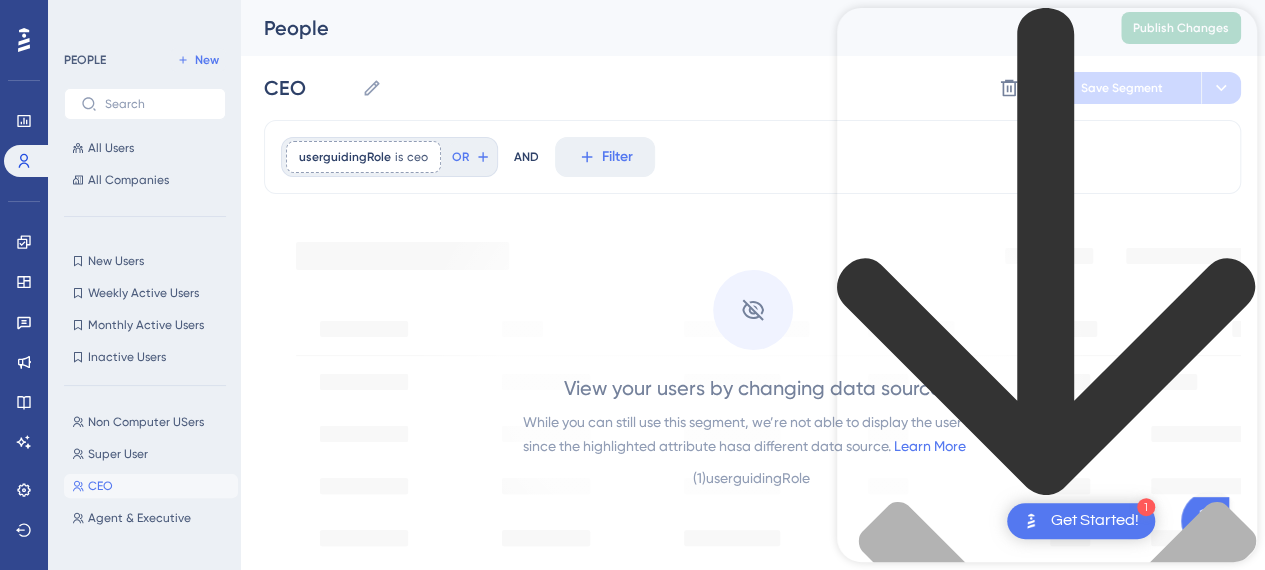 scroll, scrollTop: 240, scrollLeft: 0, axis: vertical 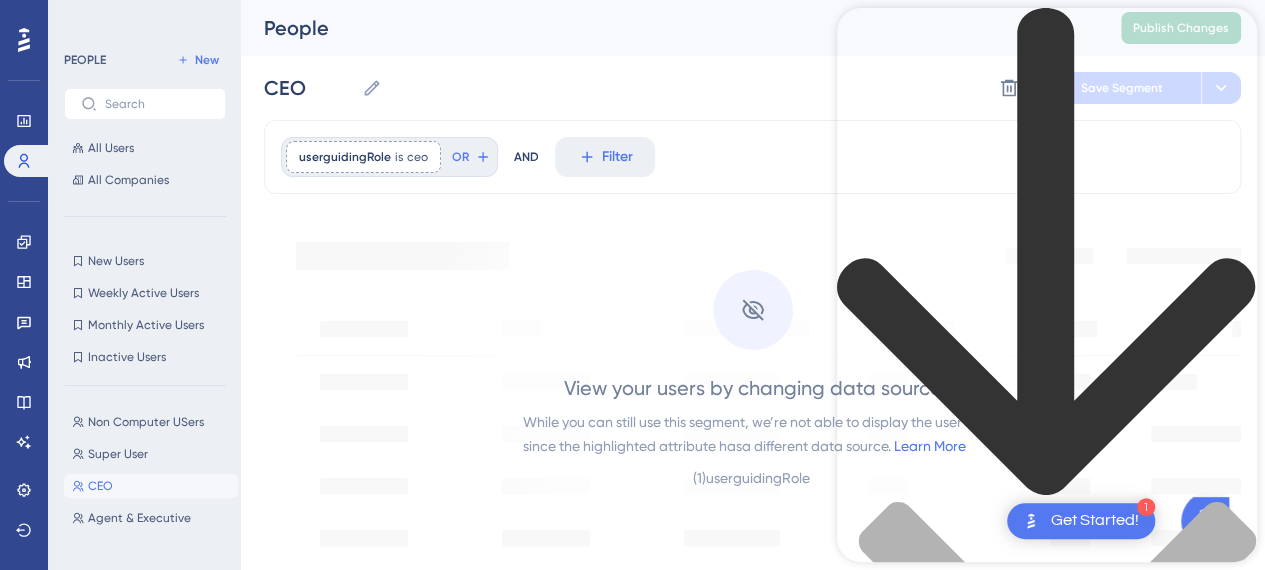 type on "platform basics" 